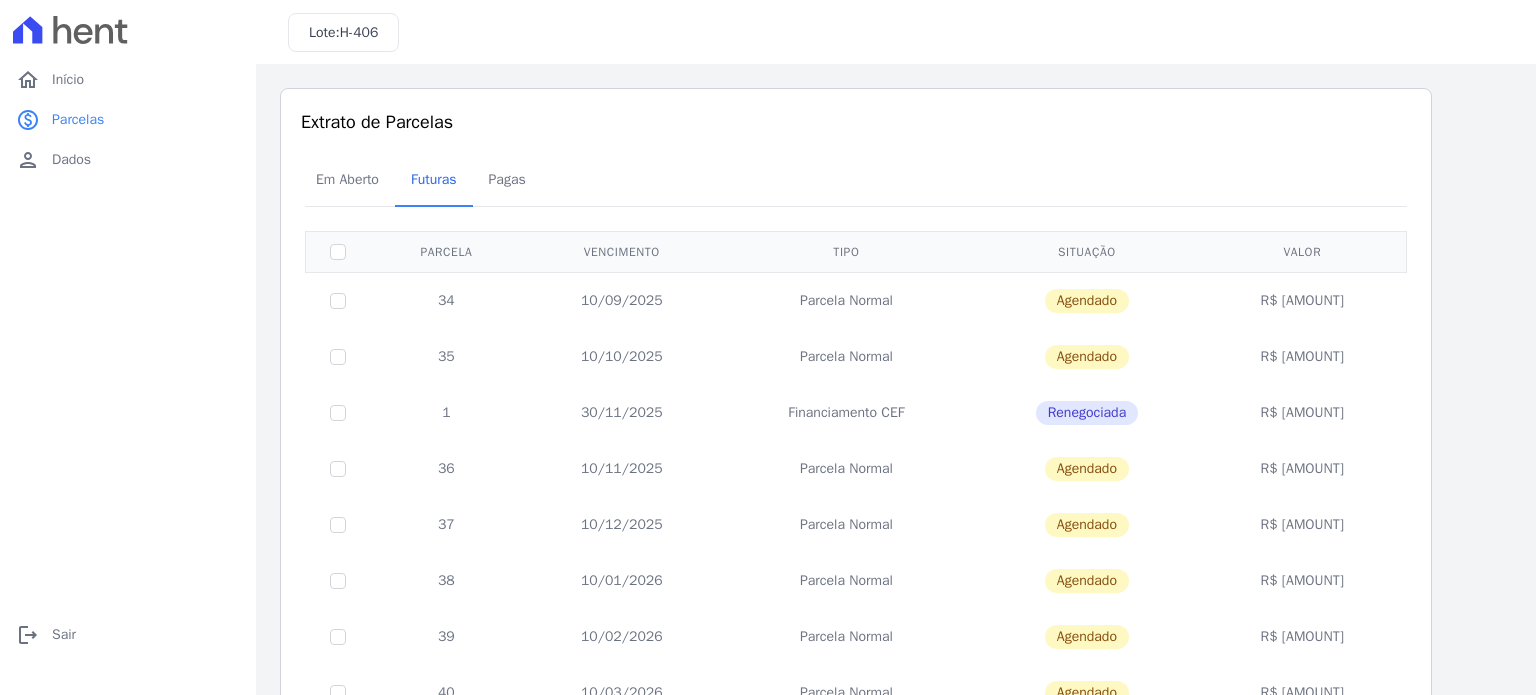 scroll, scrollTop: 0, scrollLeft: 0, axis: both 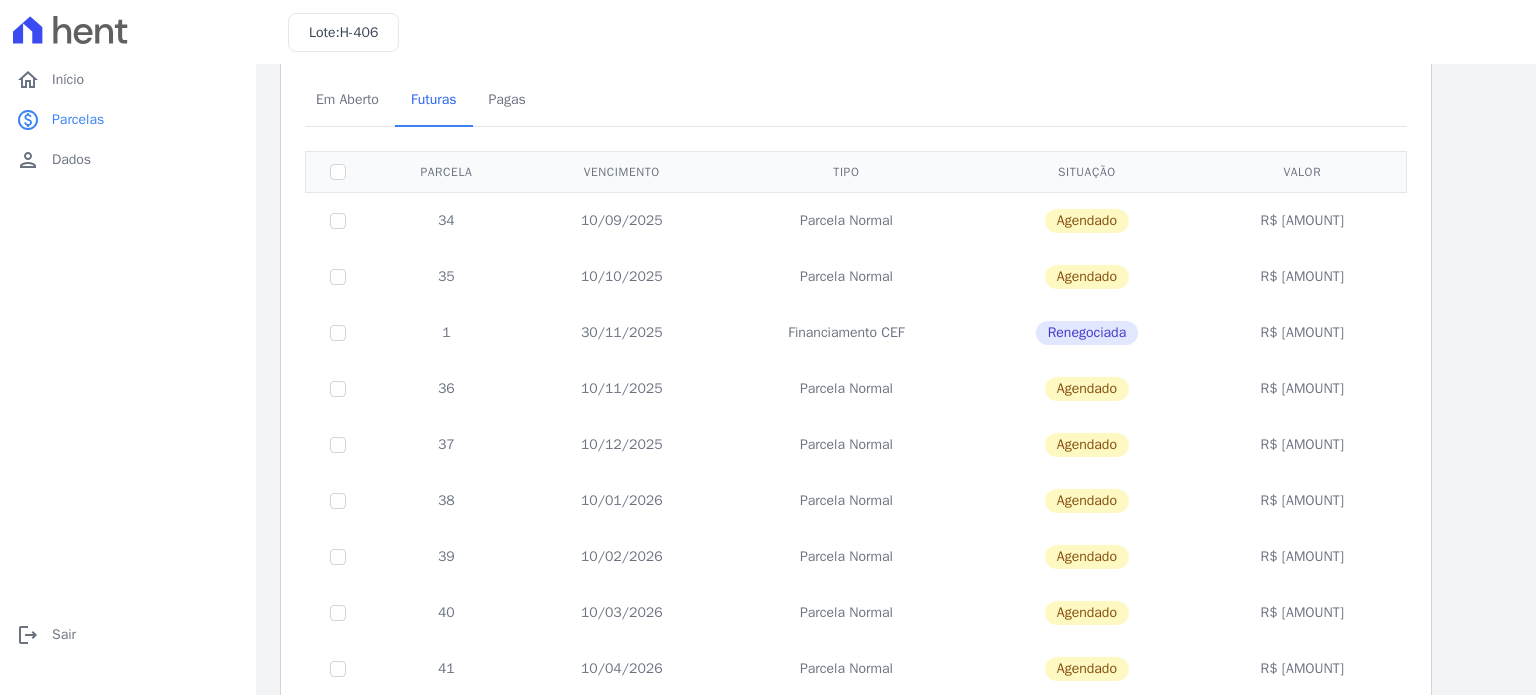 drag, startPoint x: 1302, startPoint y: 334, endPoint x: 1357, endPoint y: 335, distance: 55.00909 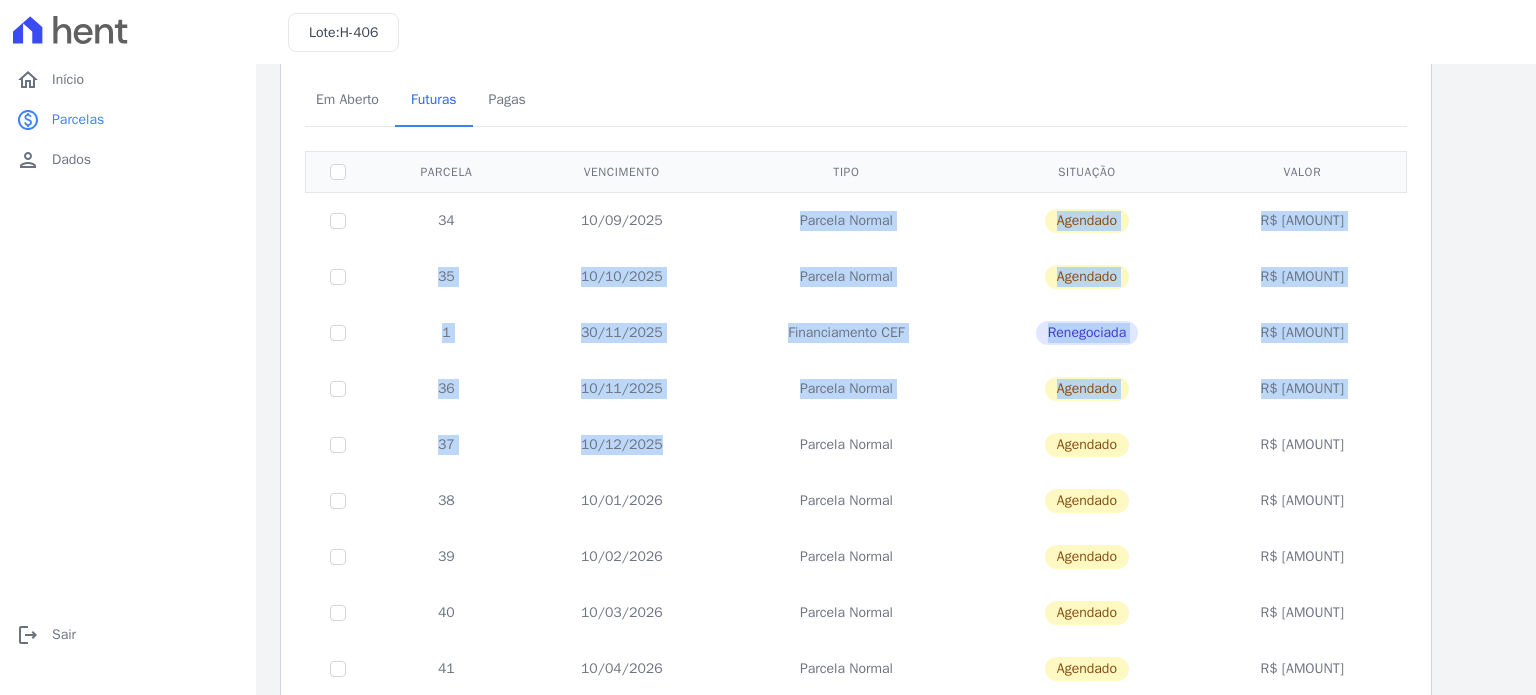 drag, startPoint x: 622, startPoint y: 452, endPoint x: 620, endPoint y: 222, distance: 230.0087 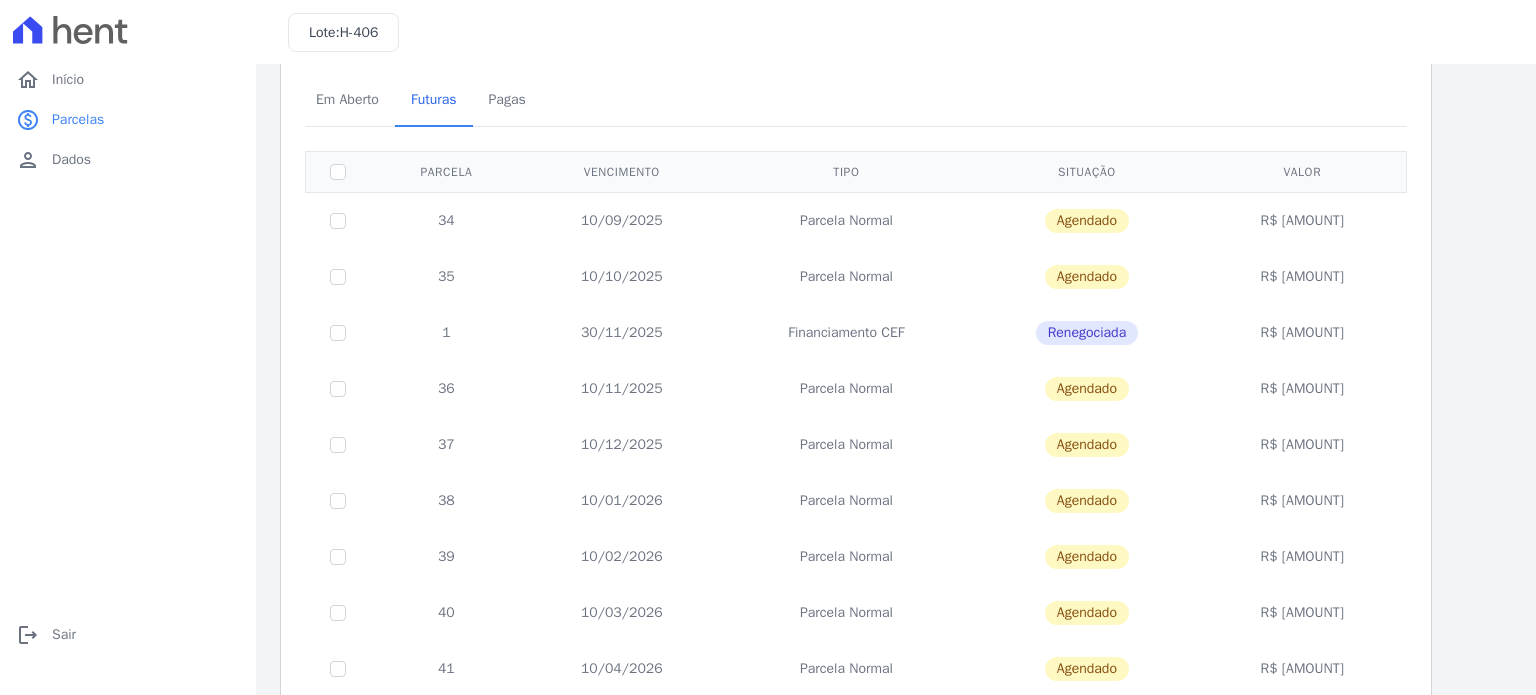 click on "Listagem de parcelas
Baixar PDF
Extrato de Parcelas
Em Aberto
Futuras
Pagas
0
selecionada(s)
Exibindo  todos(as) os(as) 16  parcelas
Parcela
Vencimento
Tipo
Situação
Valor" at bounding box center [896, 581] 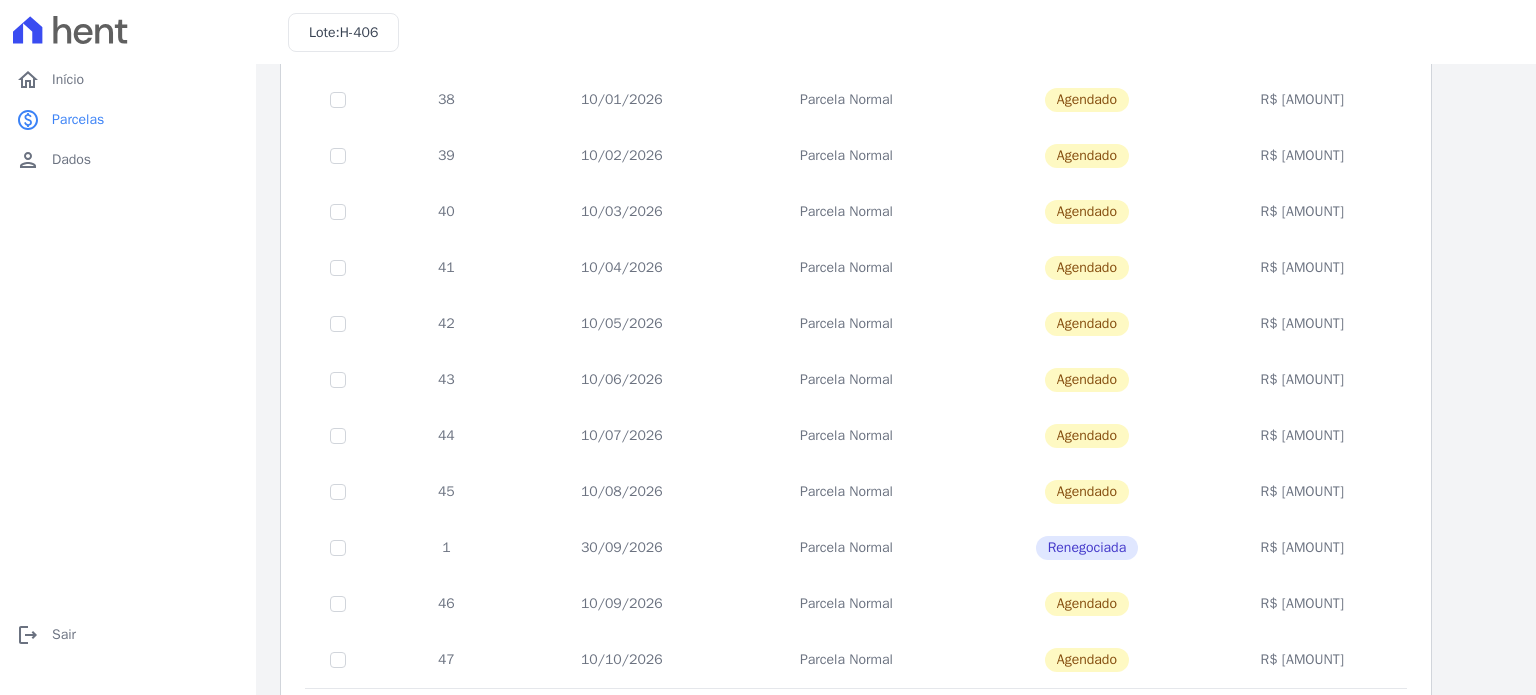 scroll, scrollTop: 381, scrollLeft: 0, axis: vertical 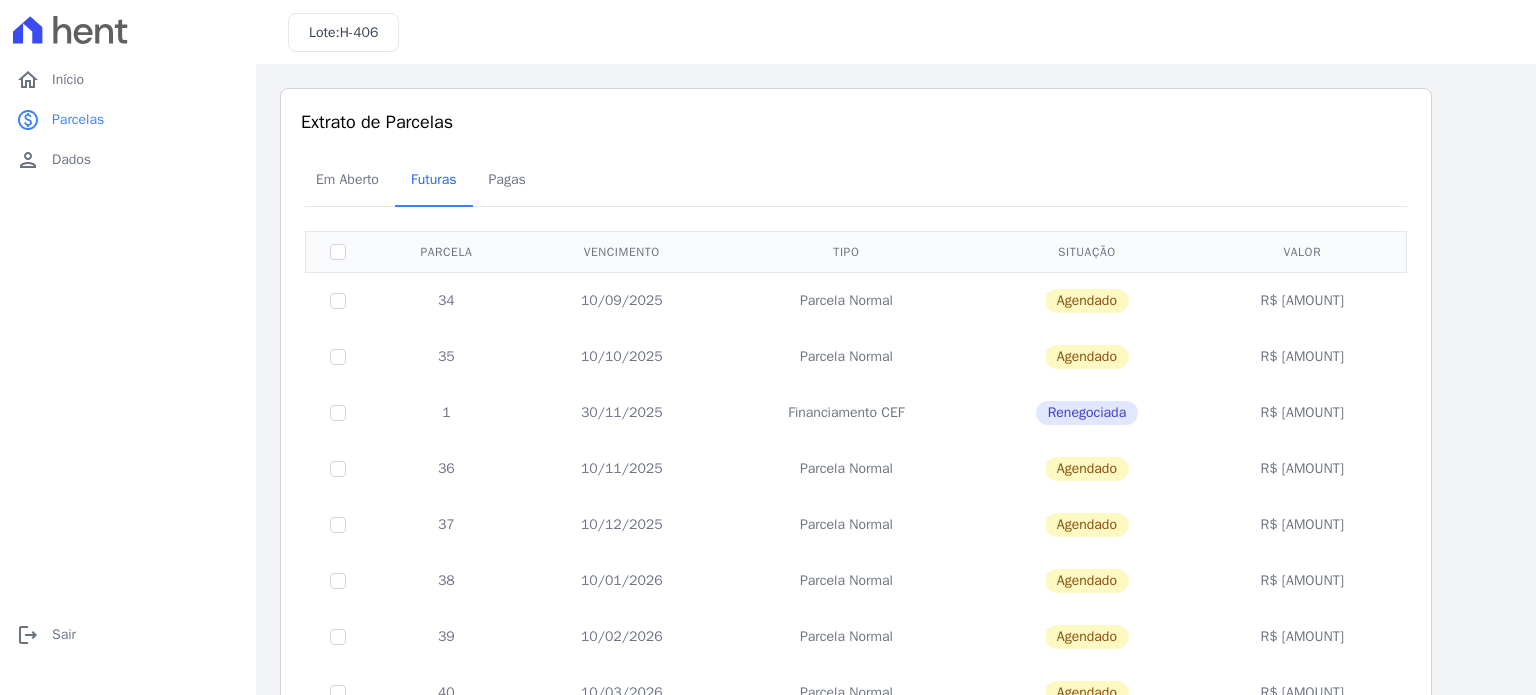 drag, startPoint x: 664, startPoint y: 138, endPoint x: 425, endPoint y: 286, distance: 281.11386 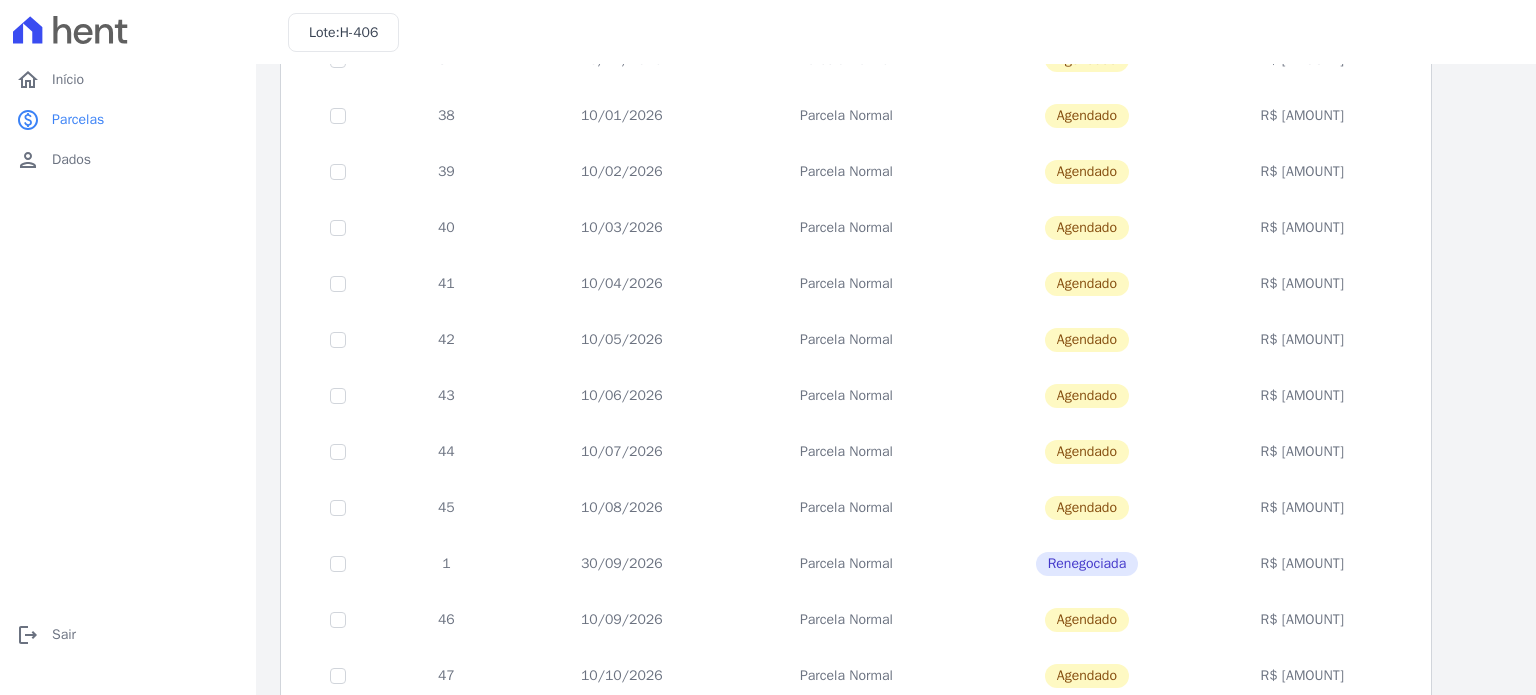 scroll, scrollTop: 500, scrollLeft: 0, axis: vertical 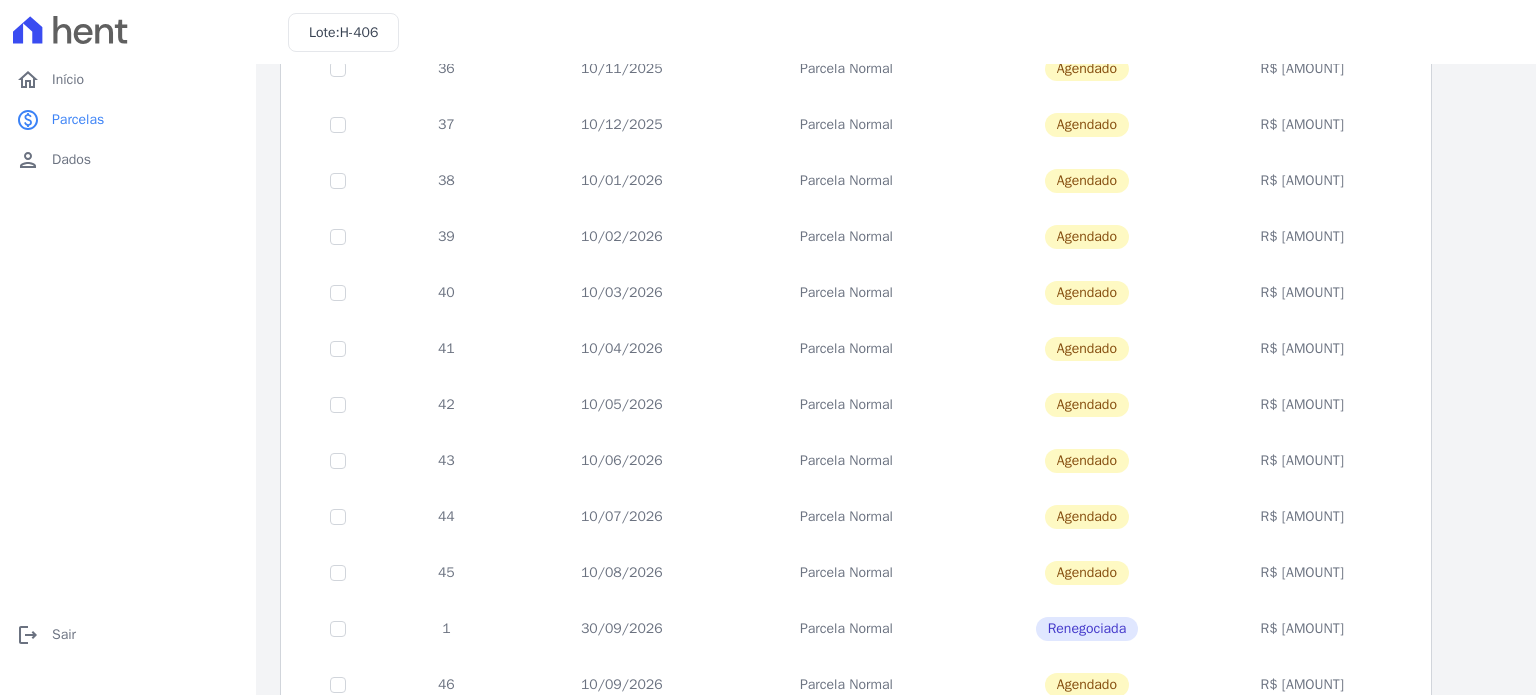 click on "Listagem de parcelas
Baixar PDF
Extrato de Parcelas
Em Aberto
Futuras
Pagas
0
selecionada(s)
Exibindo  todos(as) os(as) 16  parcelas
Parcela
Vencimento
Tipo
Situação
Valor" at bounding box center [896, 261] 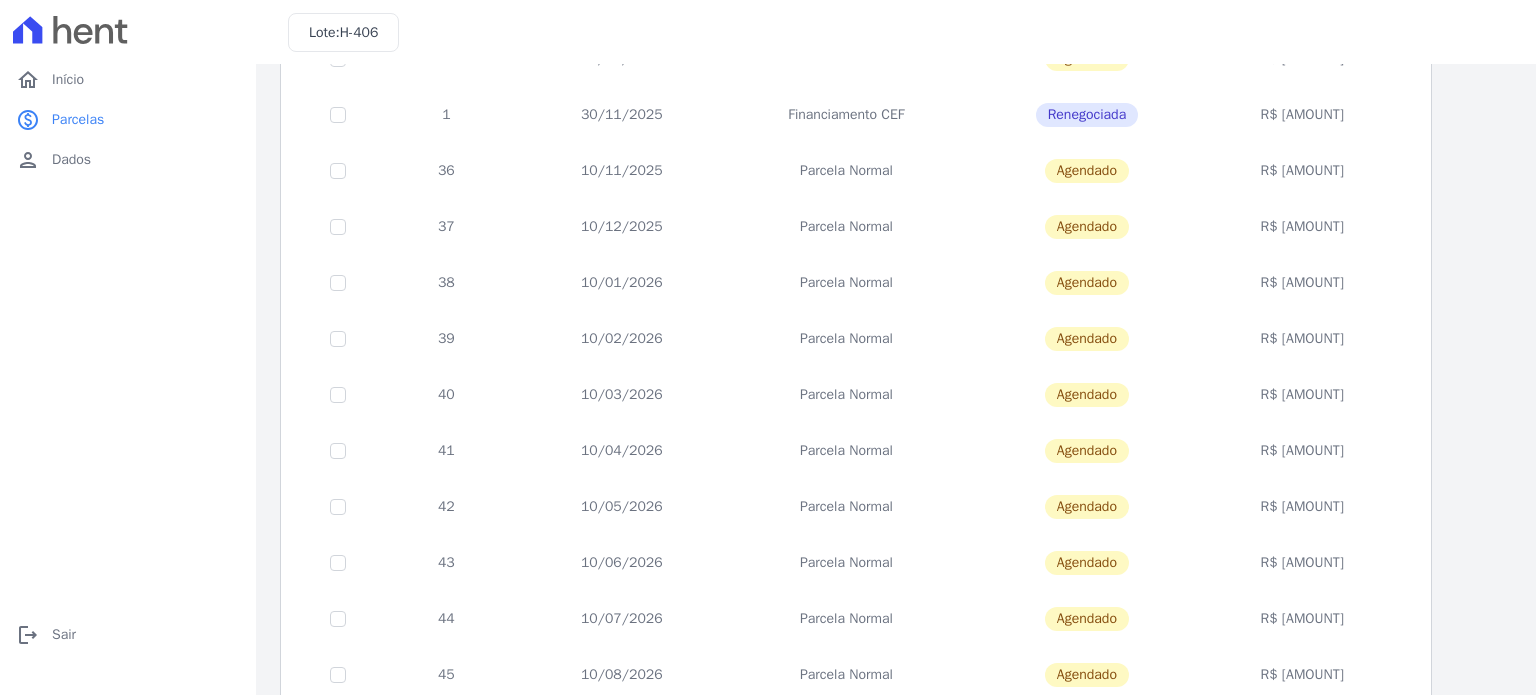 scroll, scrollTop: 100, scrollLeft: 0, axis: vertical 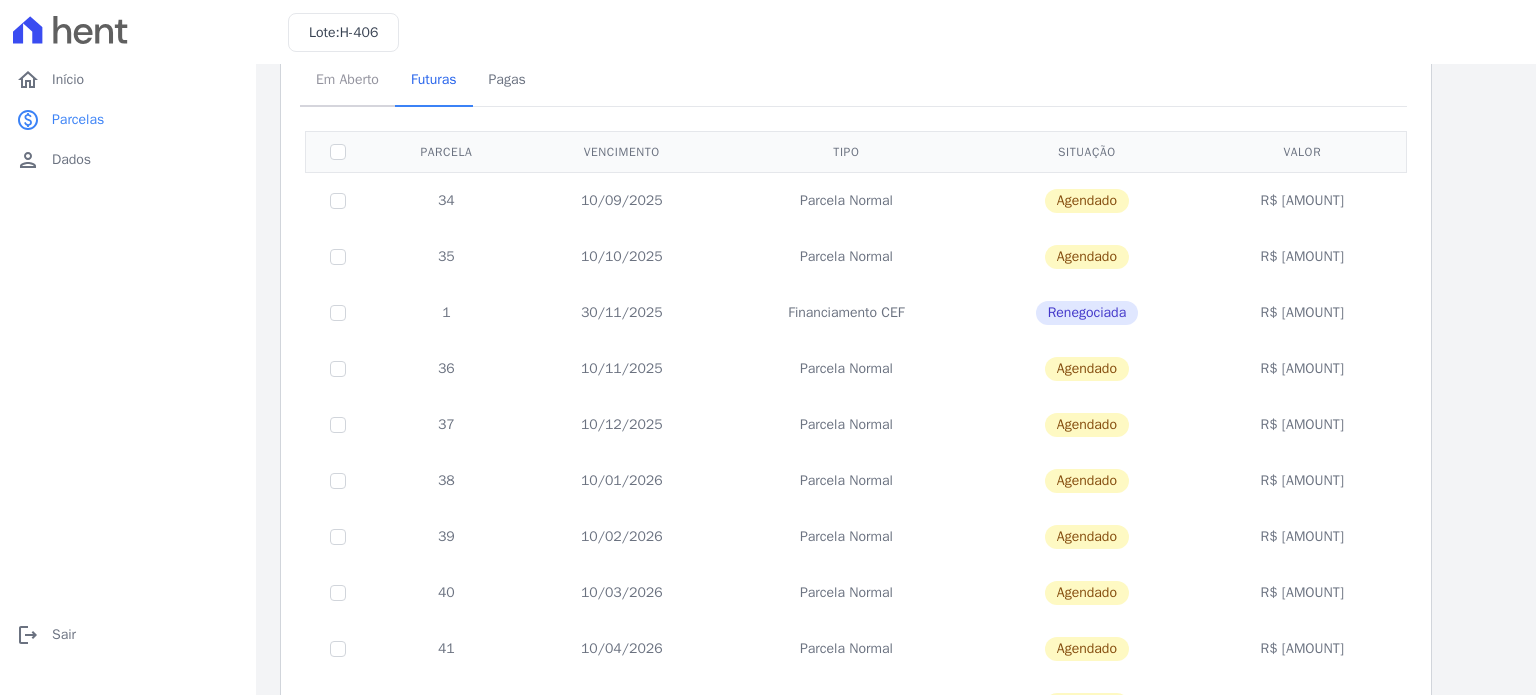 click on "Em Aberto" at bounding box center [347, 81] 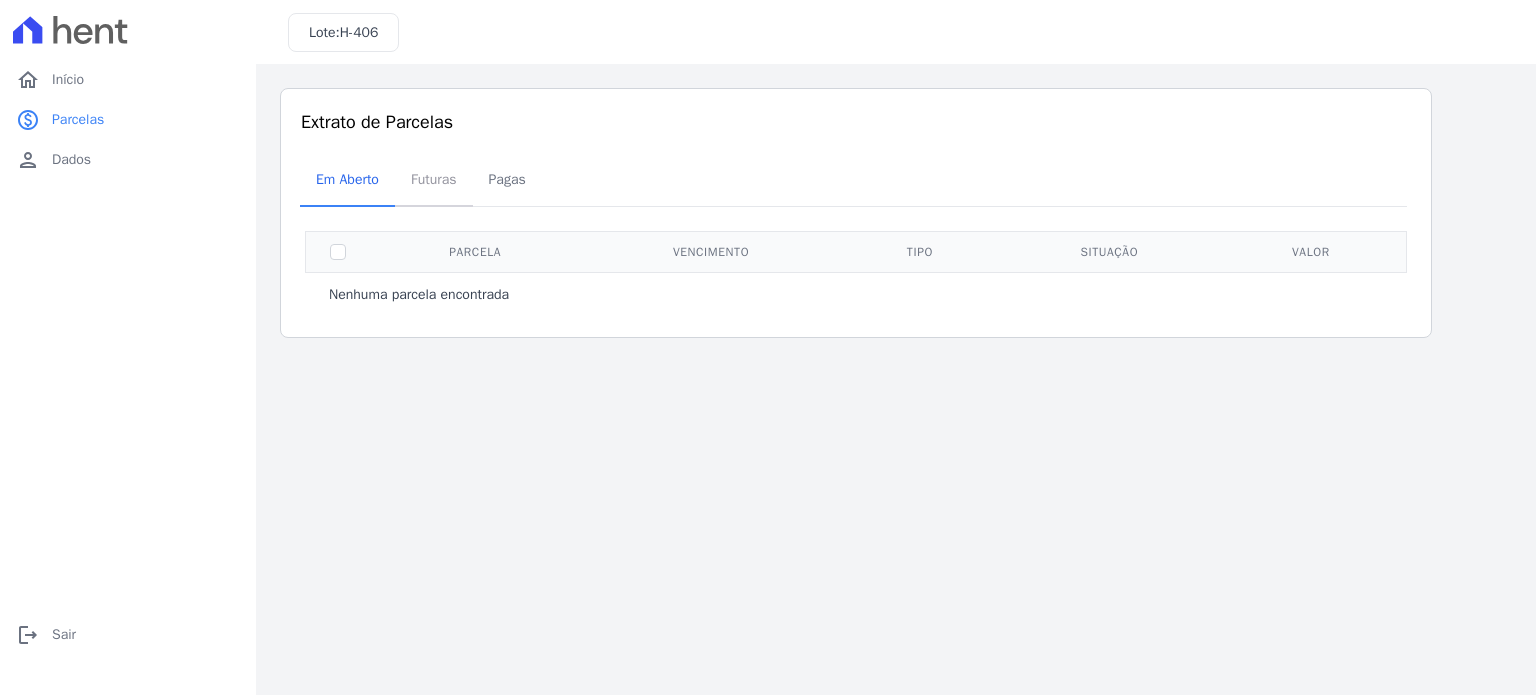 click on "Futuras" at bounding box center [434, 179] 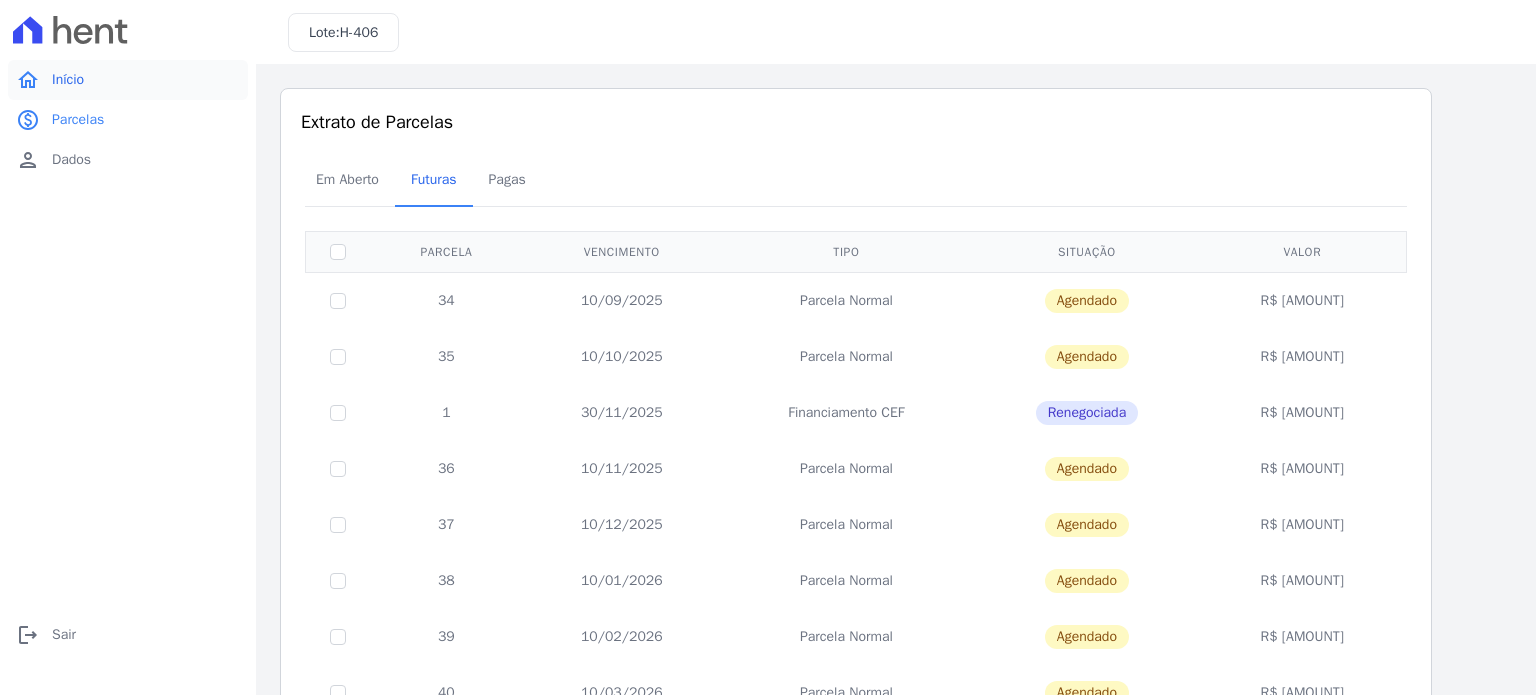 click on "home Início" at bounding box center (128, 80) 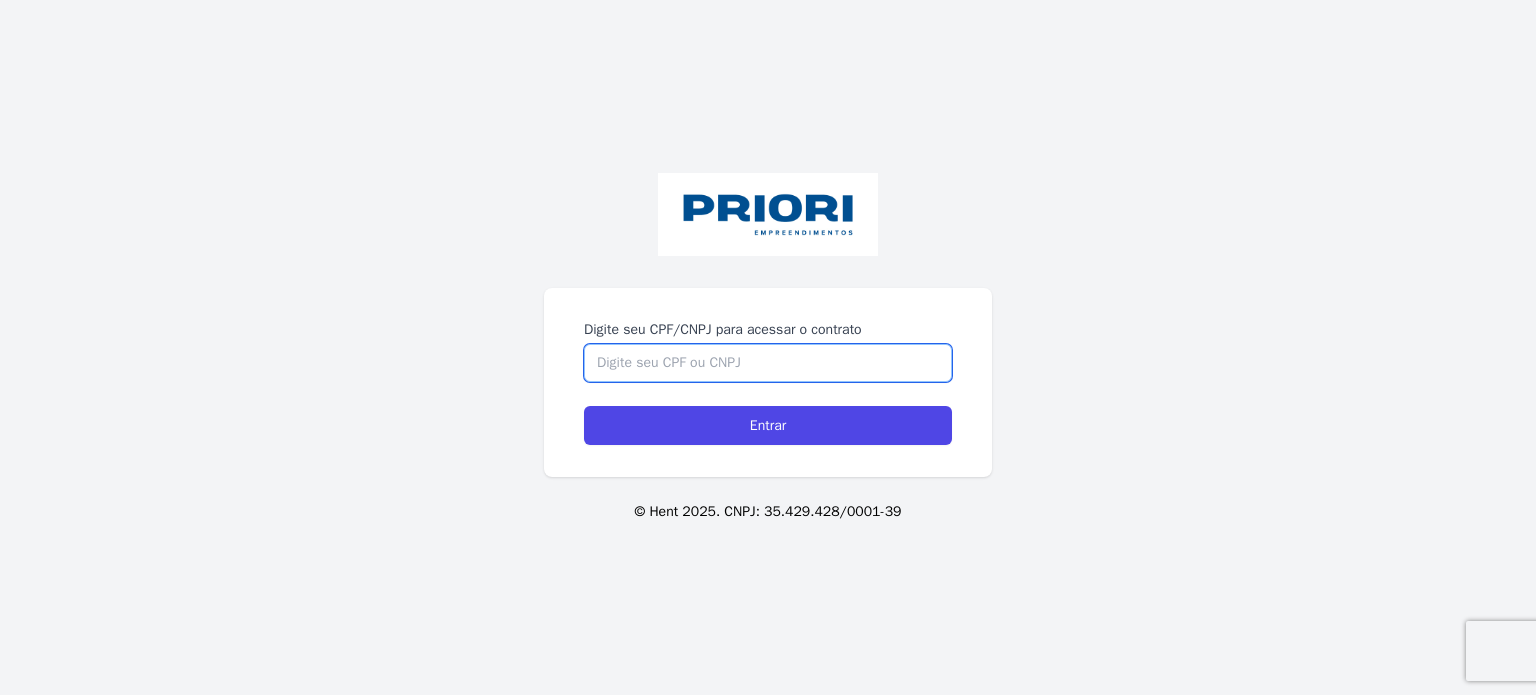 click on "Digite seu CPF/CNPJ para acessar o contrato" at bounding box center (768, 363) 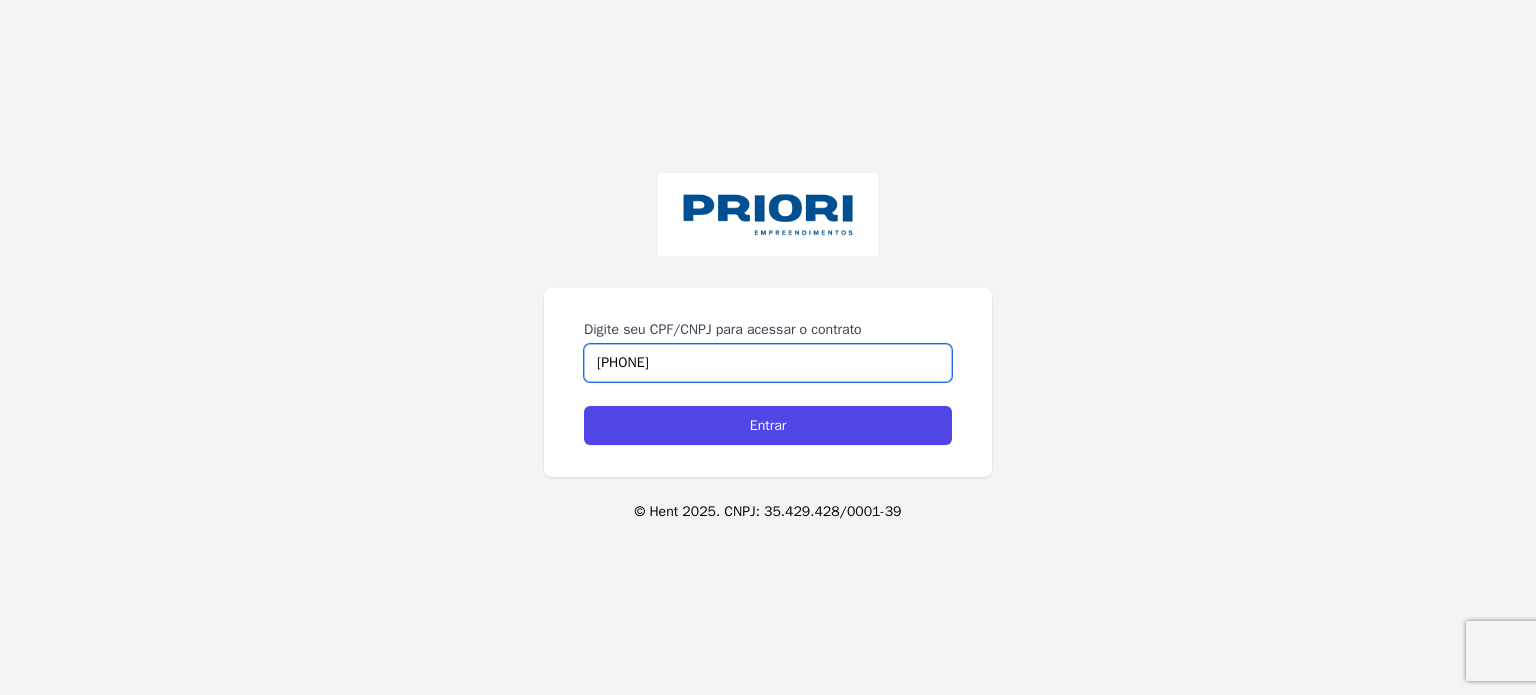 type on "[PHONE]" 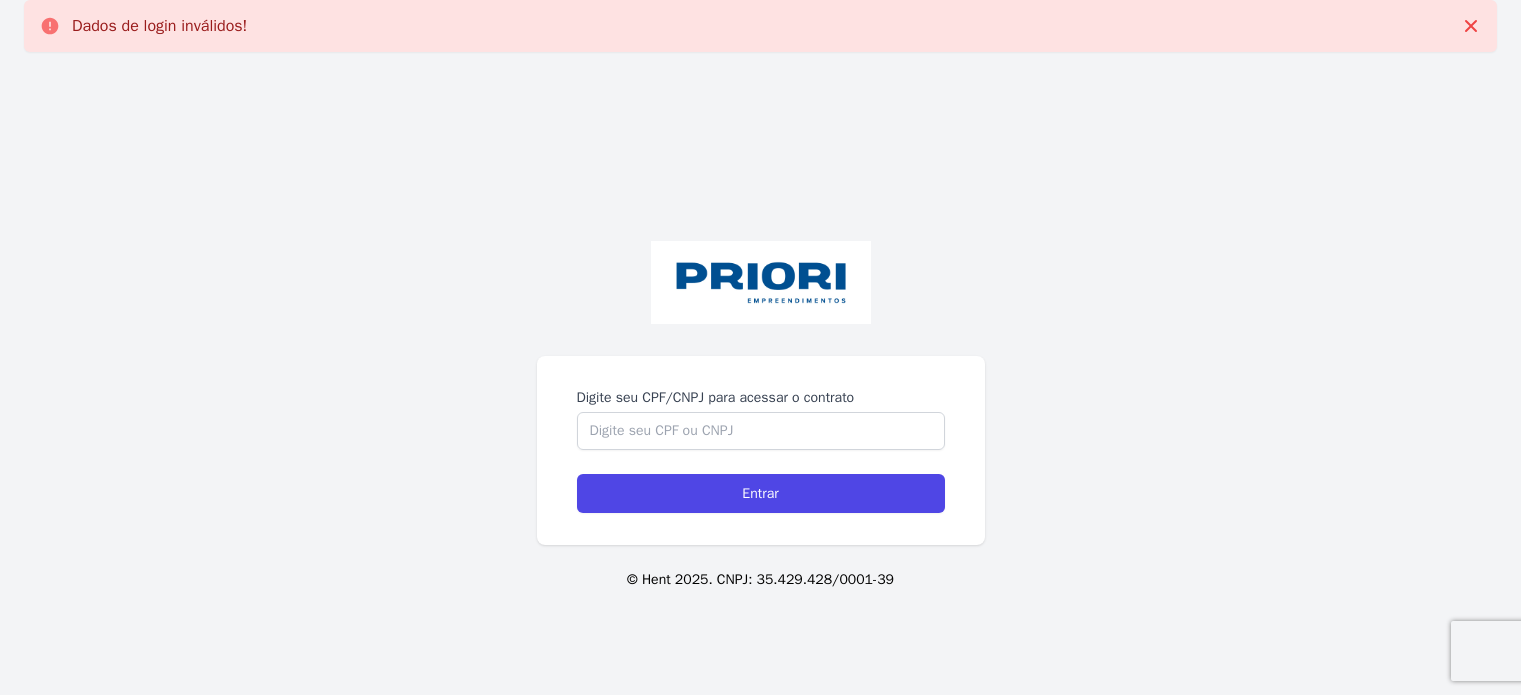 scroll, scrollTop: 0, scrollLeft: 0, axis: both 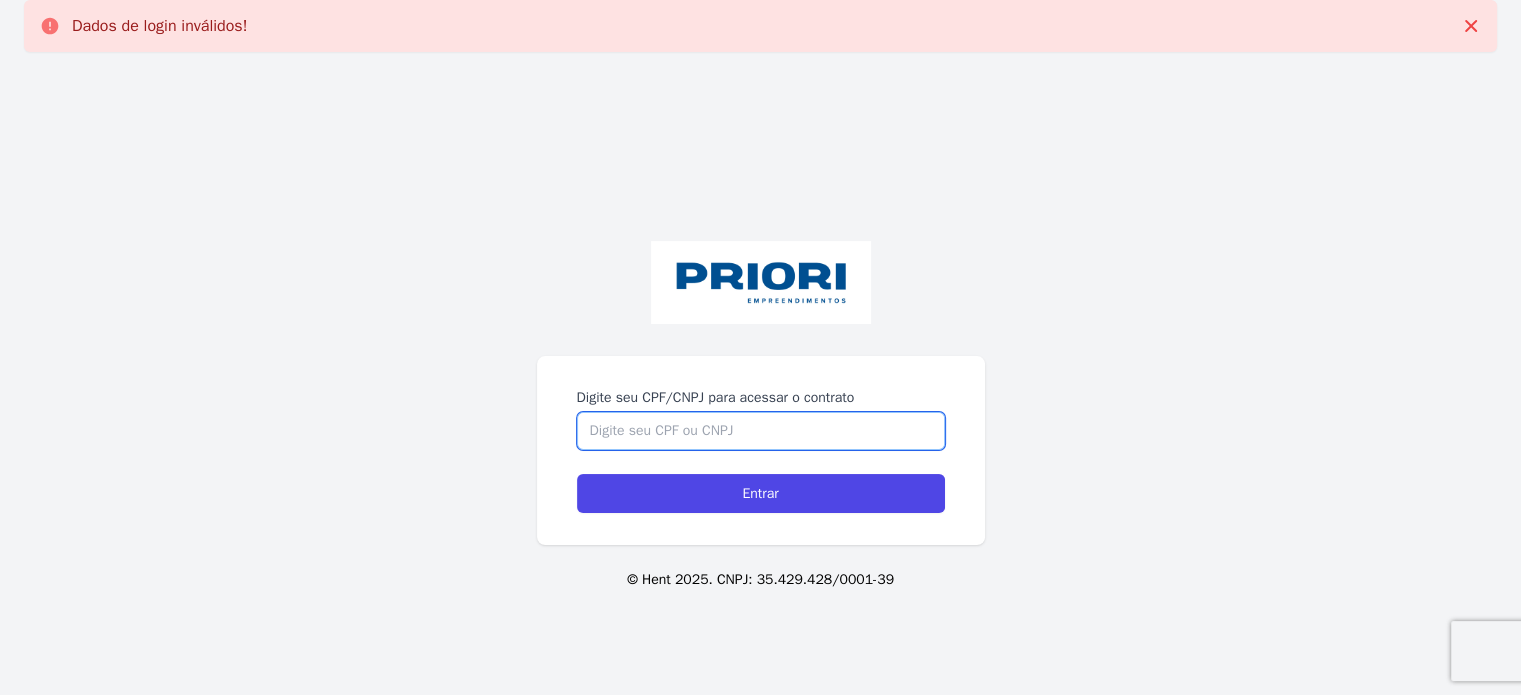 click on "Digite seu CPF/CNPJ para acessar o contrato" at bounding box center [761, 431] 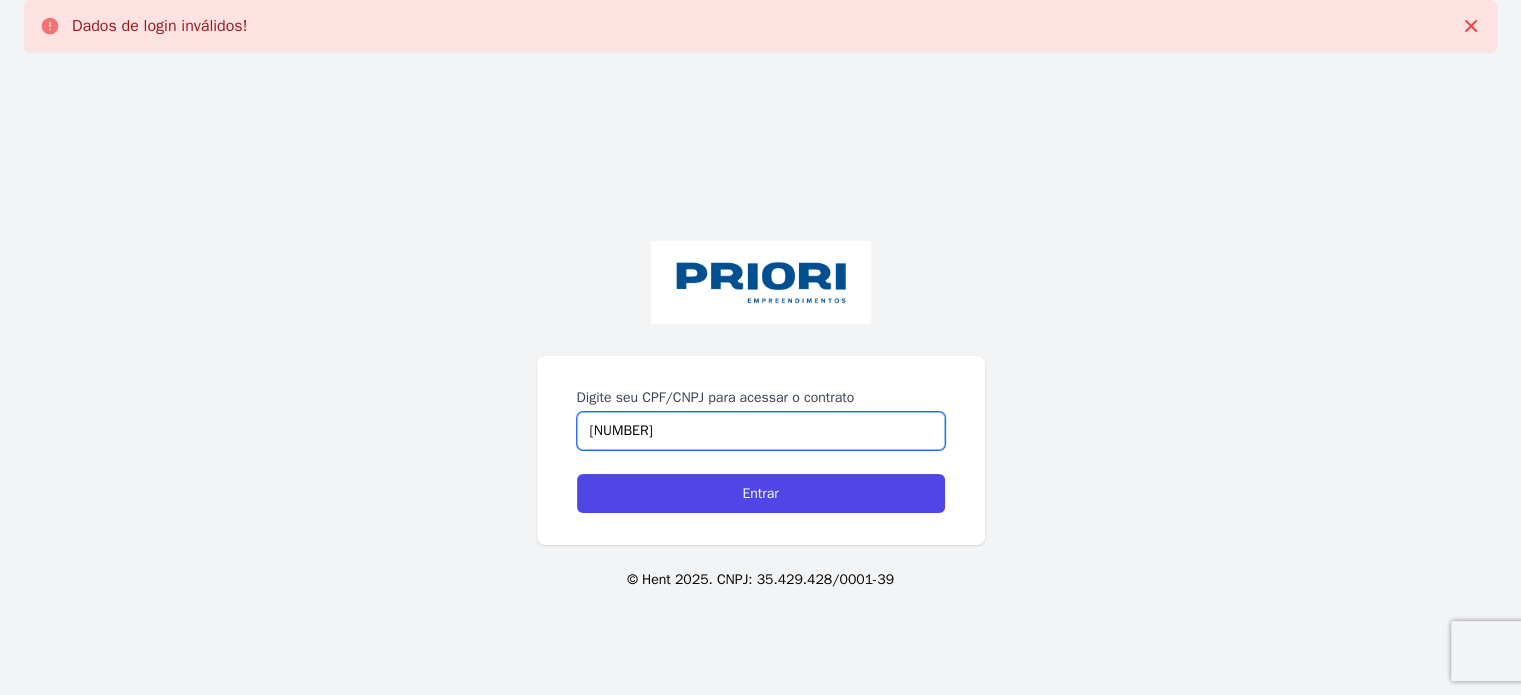 type on "[NUMBER]" 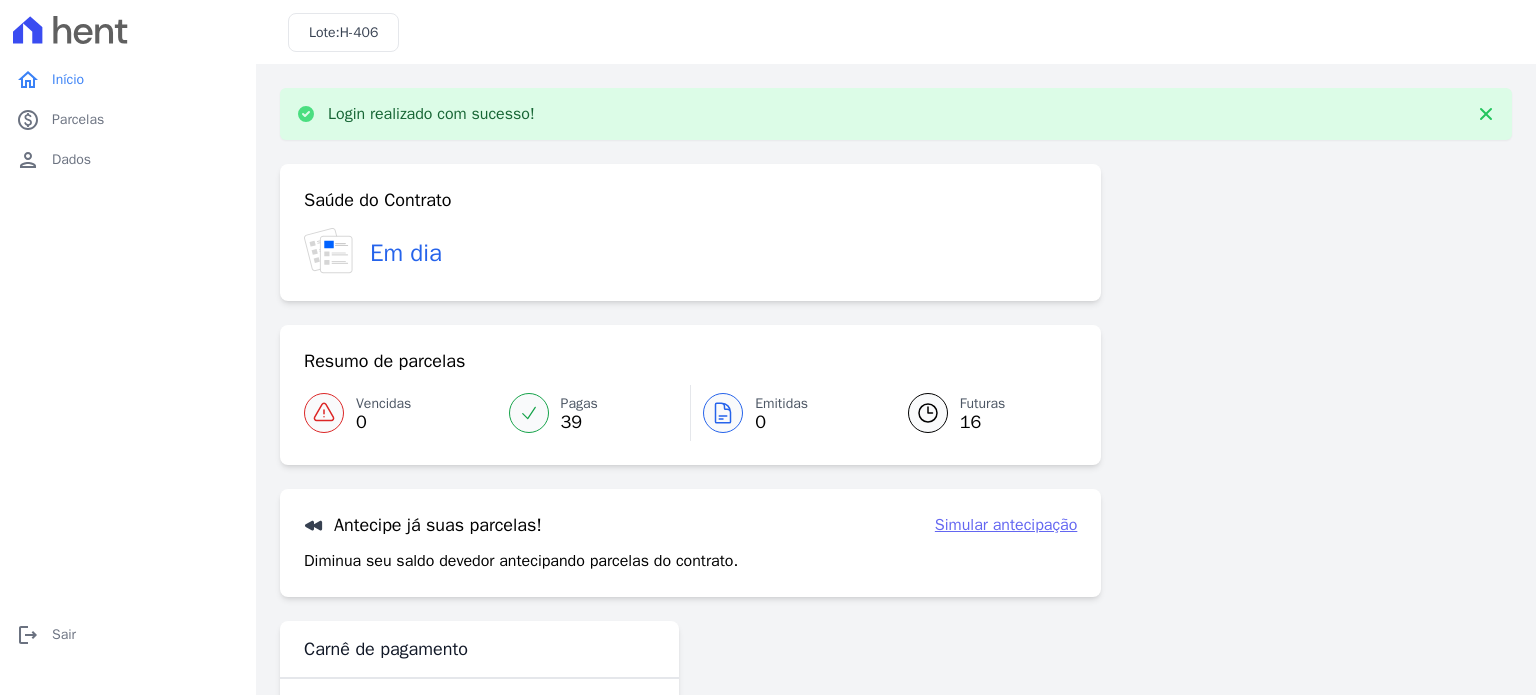 scroll, scrollTop: 0, scrollLeft: 0, axis: both 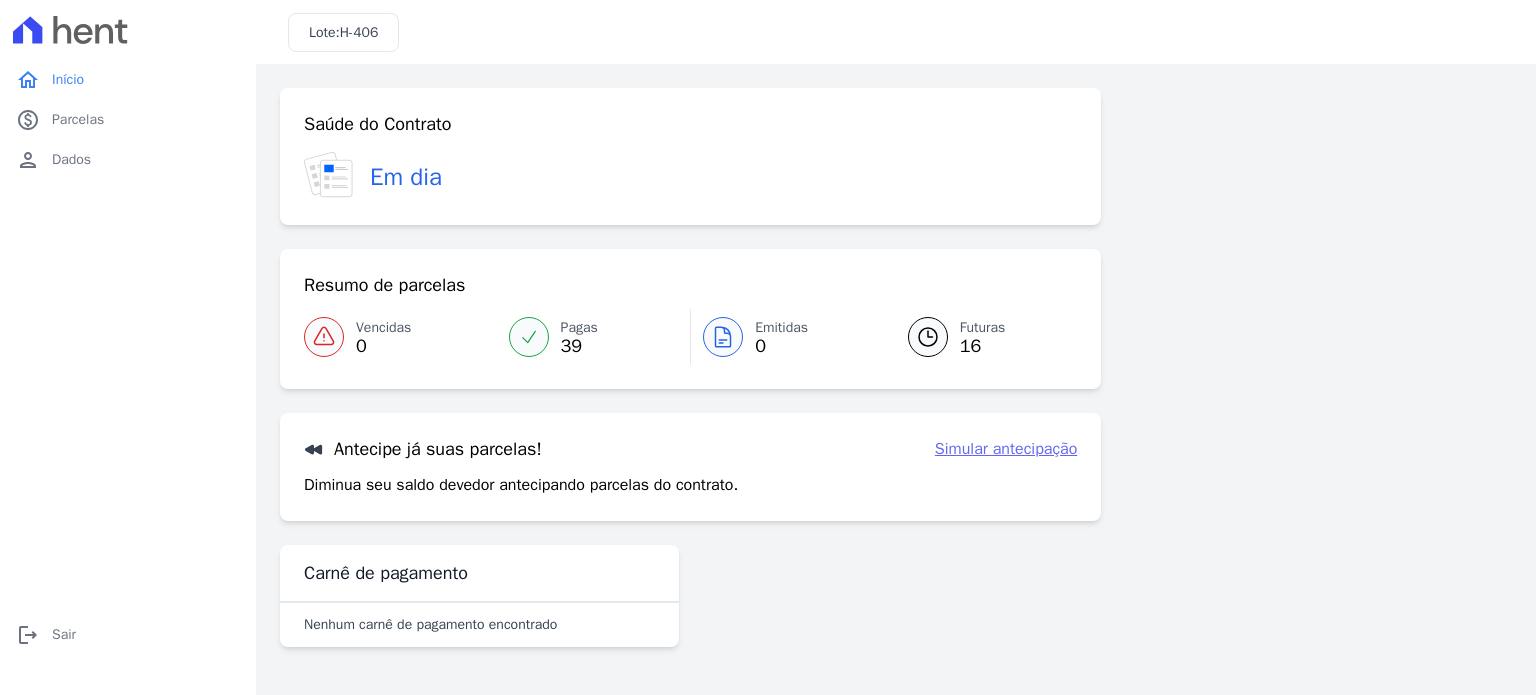 click on "Simular antecipação" at bounding box center [1006, 449] 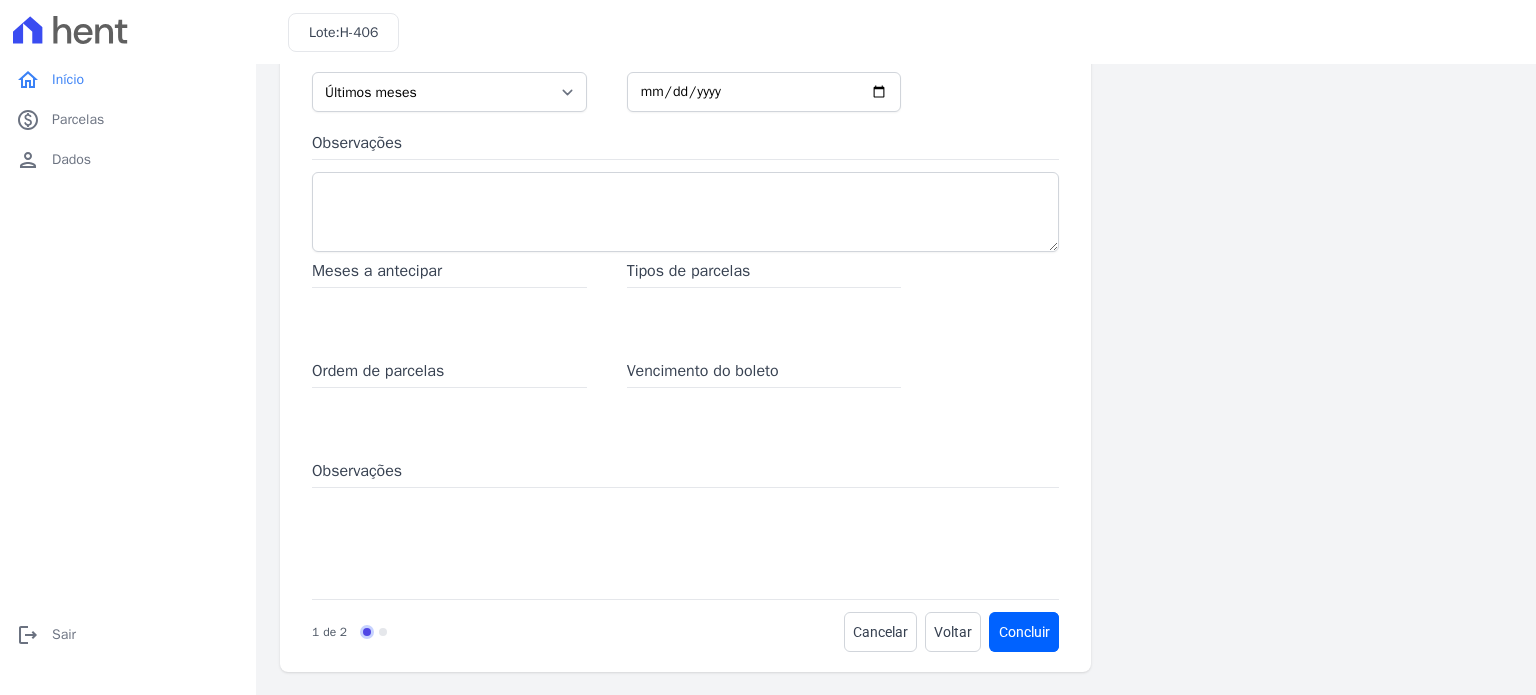 scroll, scrollTop: 256, scrollLeft: 0, axis: vertical 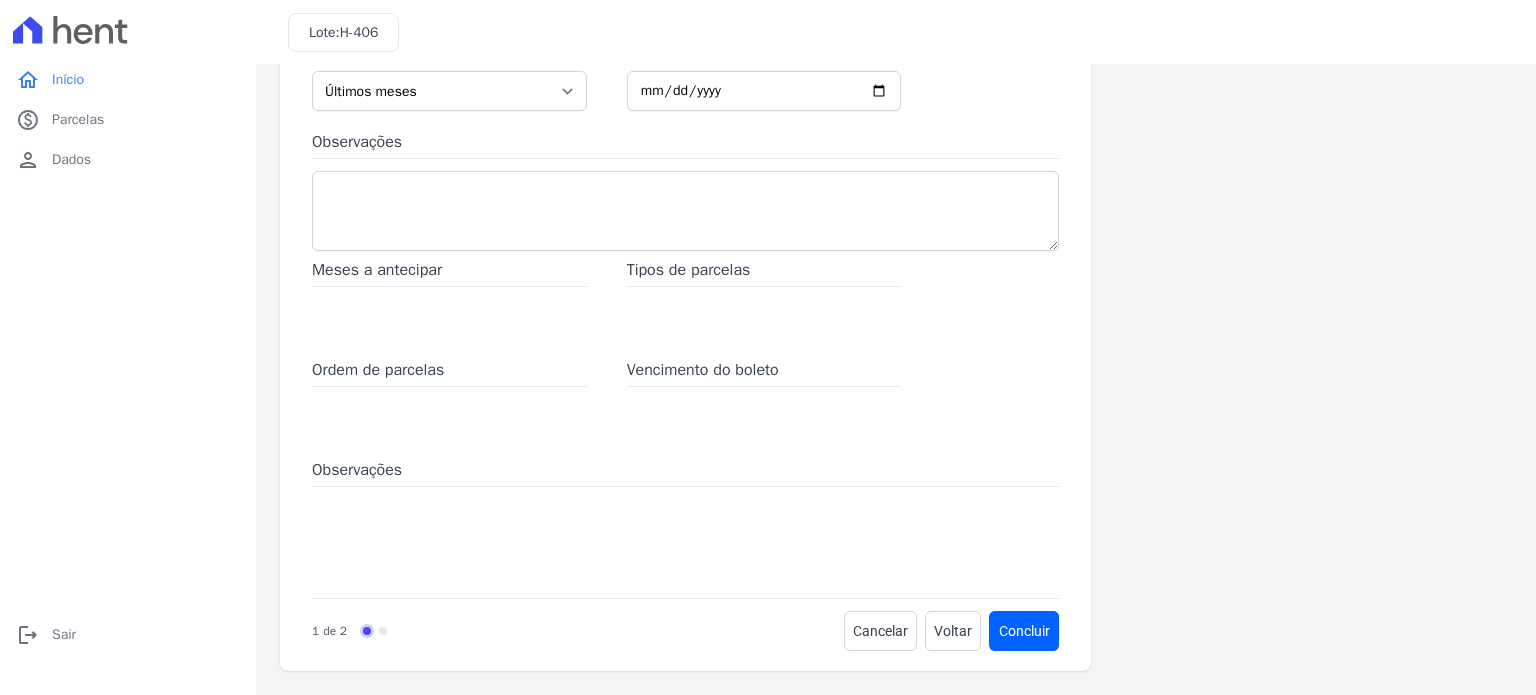 click on "Tipos de parcelas" at bounding box center [764, 272] 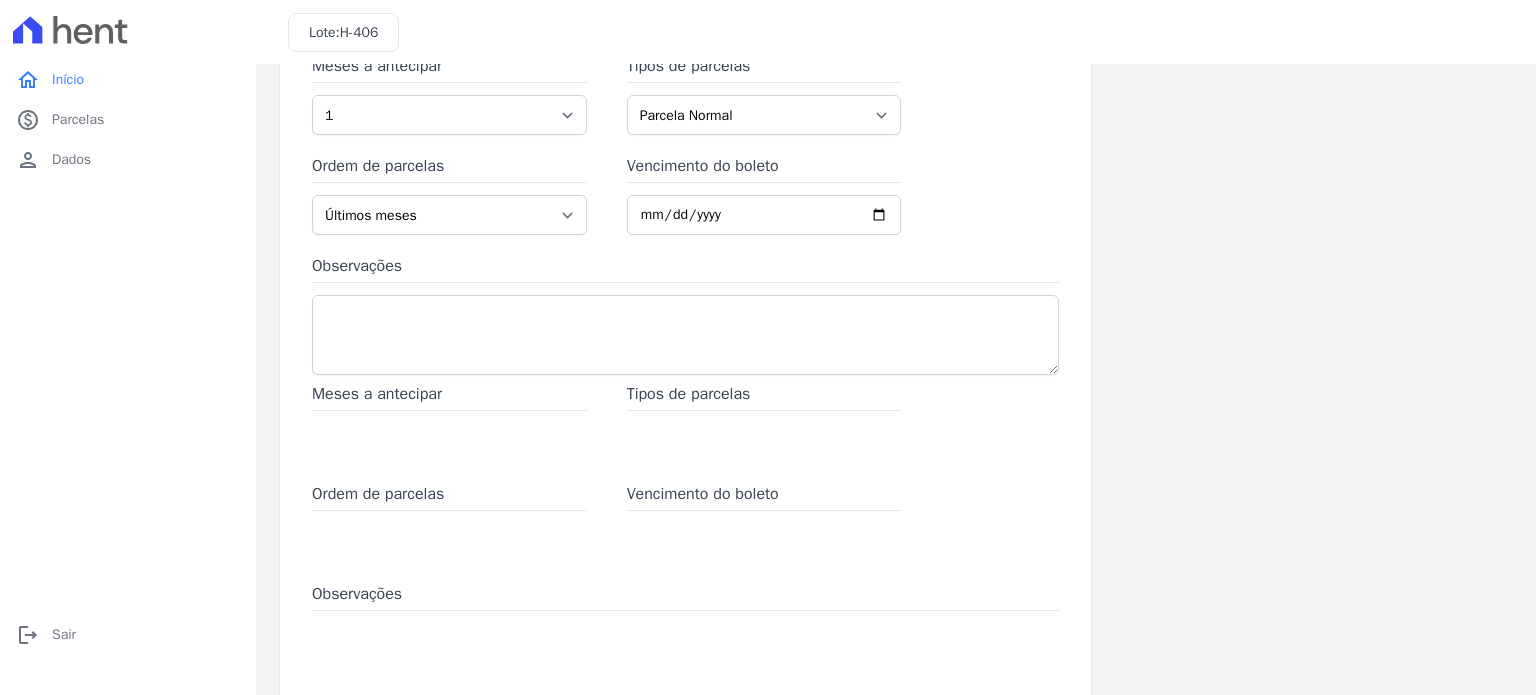 scroll, scrollTop: 0, scrollLeft: 0, axis: both 